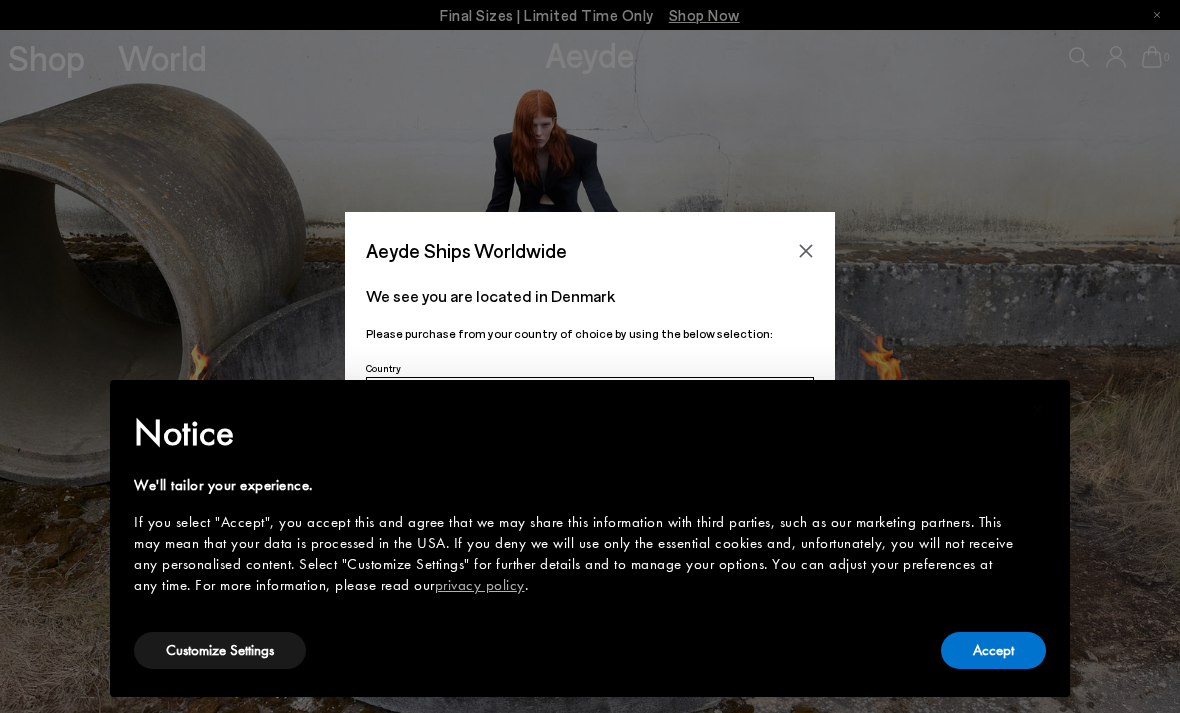 scroll, scrollTop: 0, scrollLeft: 0, axis: both 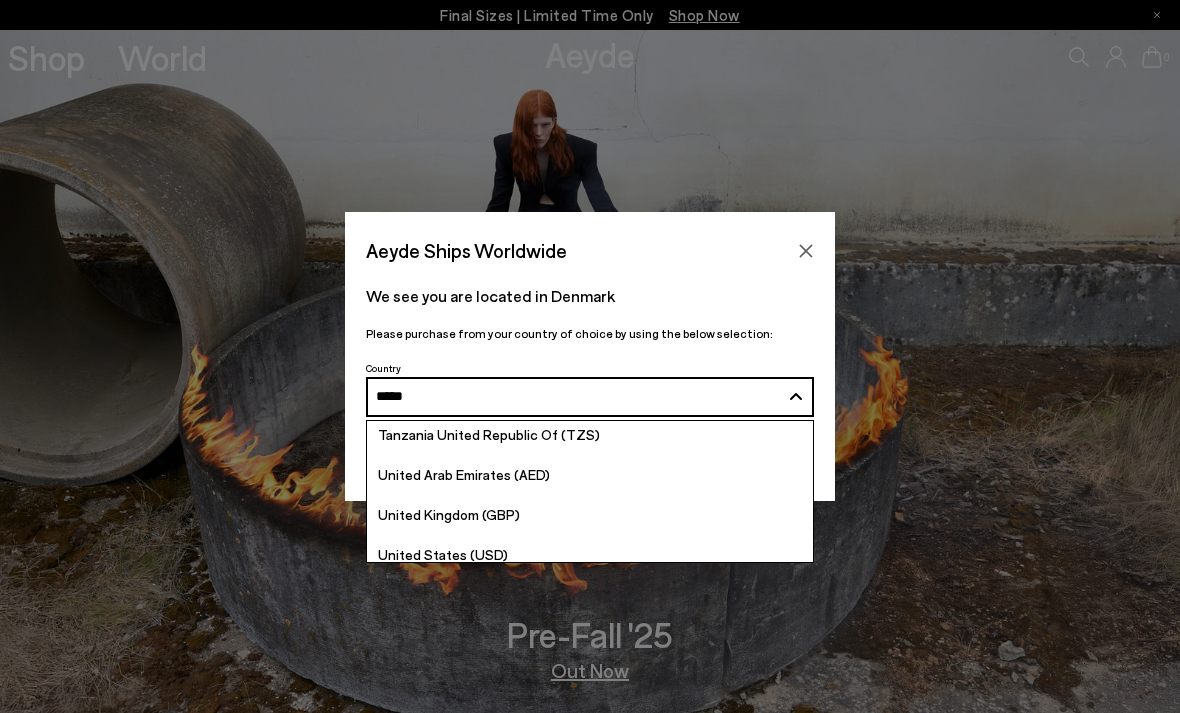 type on "******" 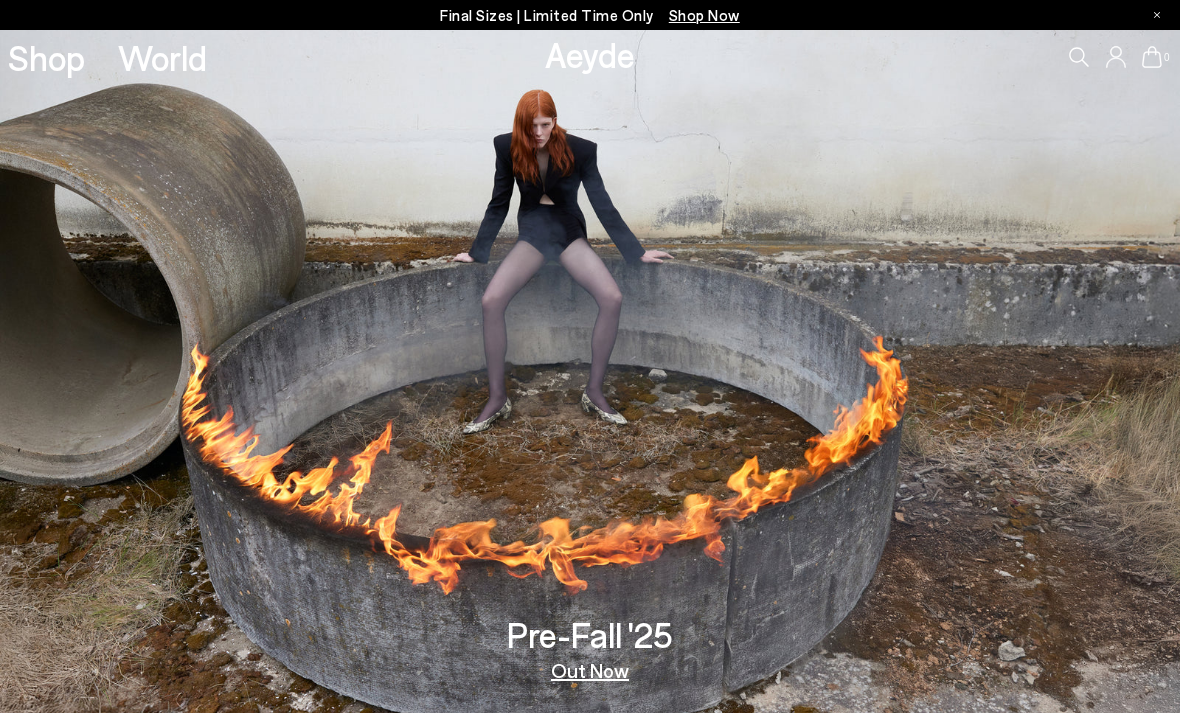 scroll, scrollTop: 0, scrollLeft: 0, axis: both 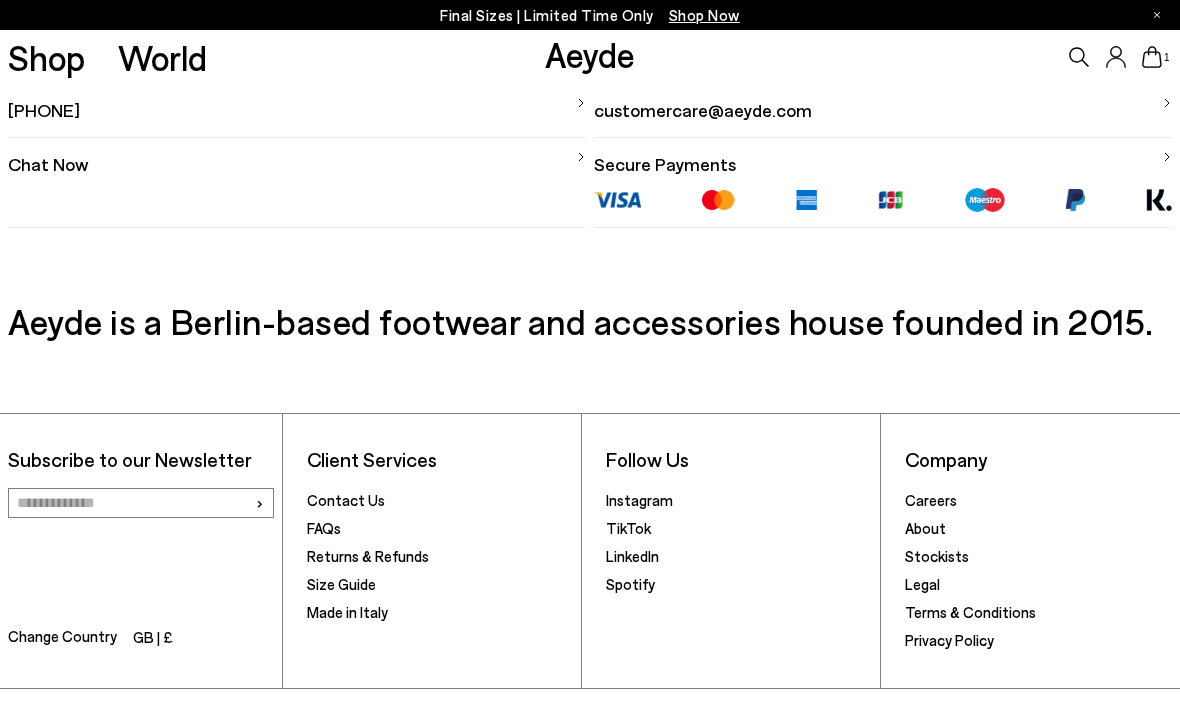 click on "Change Country" at bounding box center [62, 638] 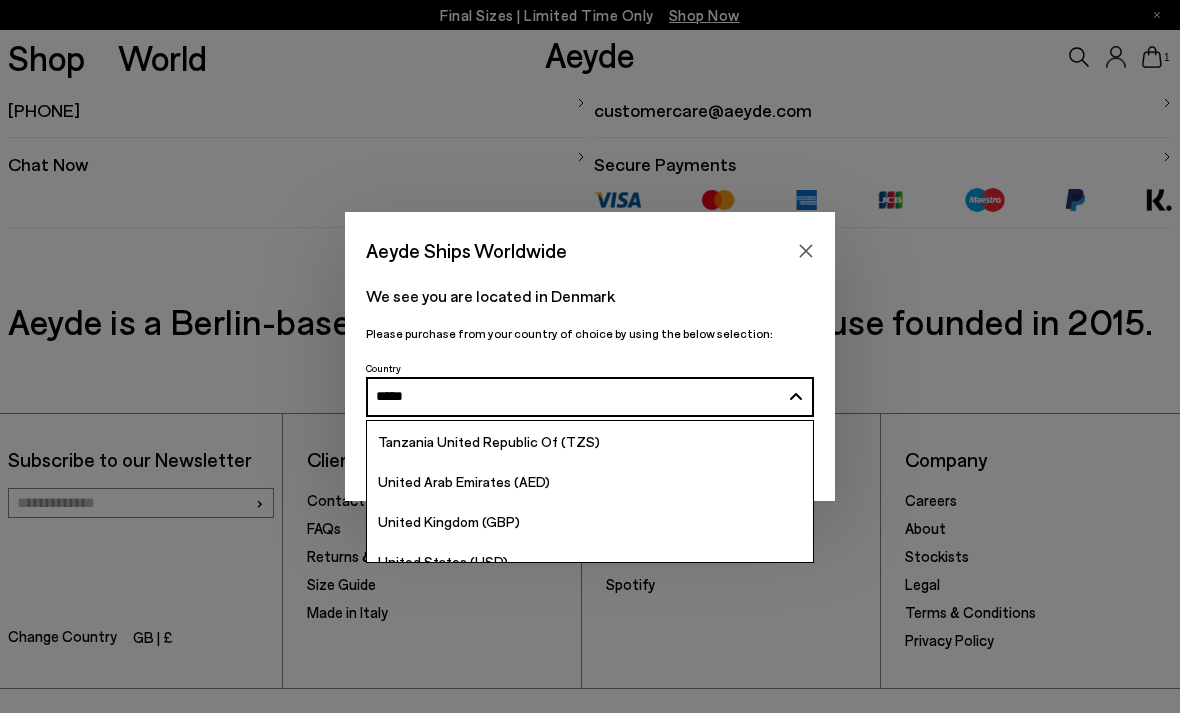 type on "******" 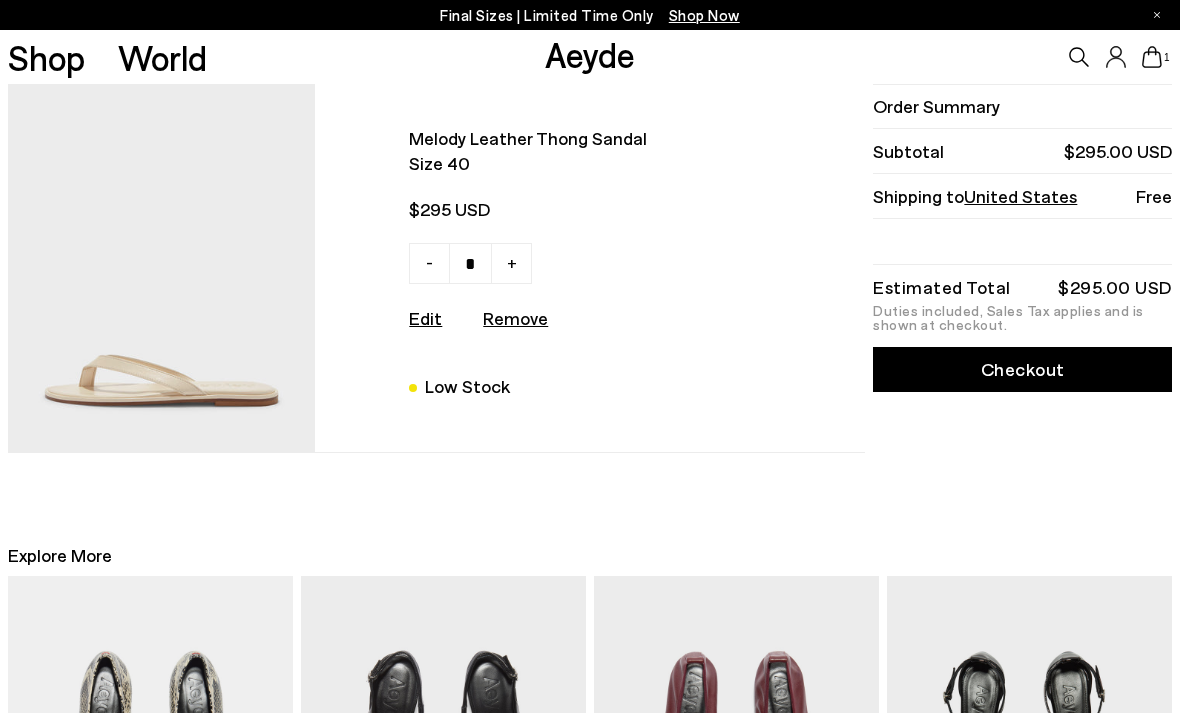 scroll, scrollTop: 0, scrollLeft: 0, axis: both 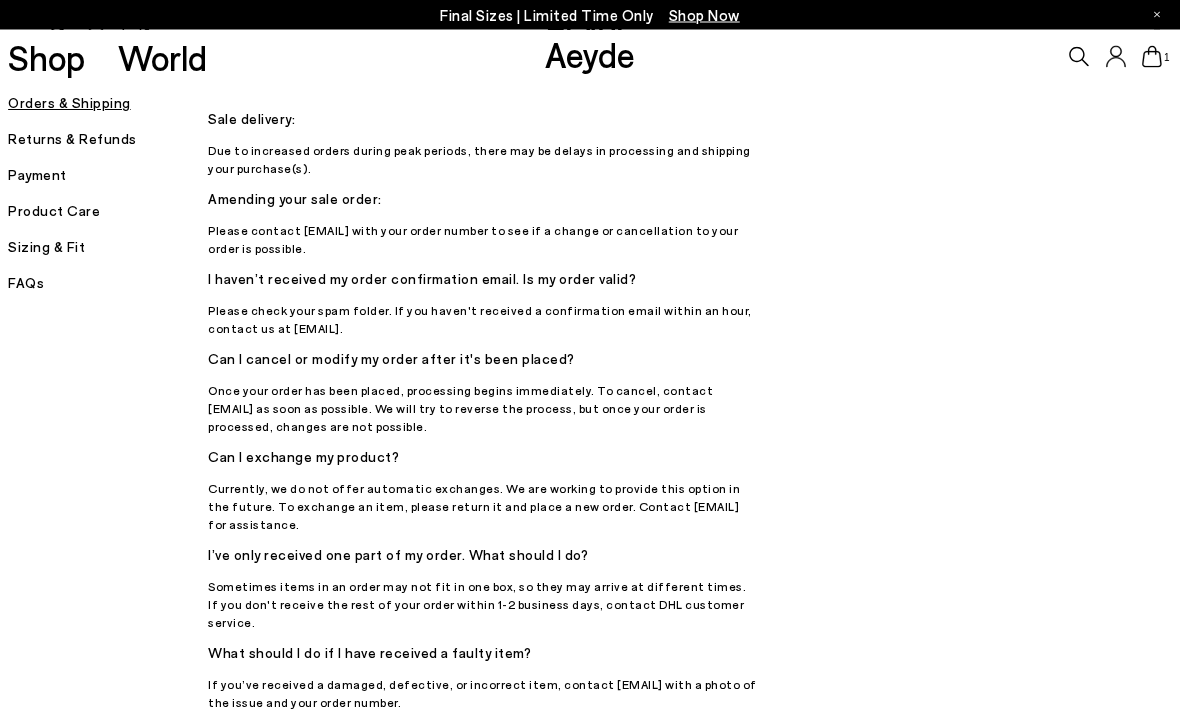 click on "Returns & Refunds" at bounding box center [108, 139] 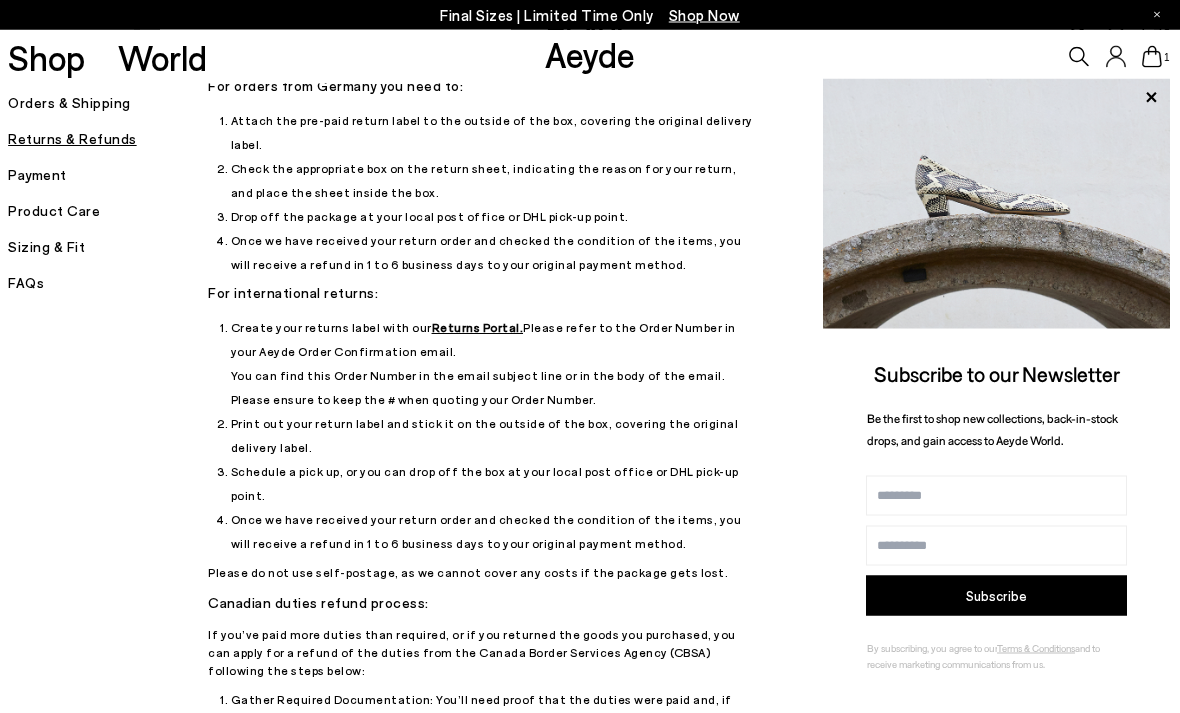 scroll, scrollTop: 0, scrollLeft: 0, axis: both 